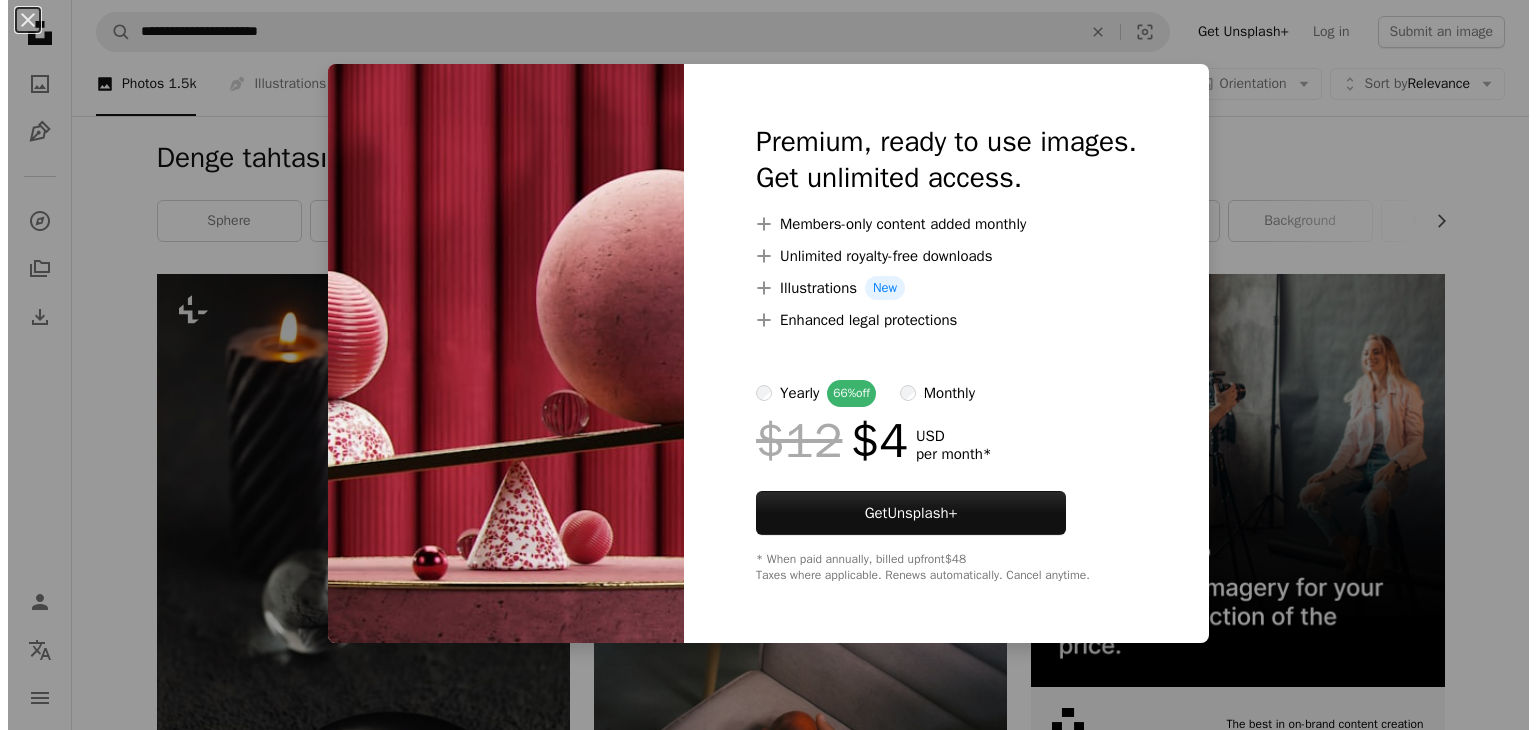 scroll, scrollTop: 9100, scrollLeft: 0, axis: vertical 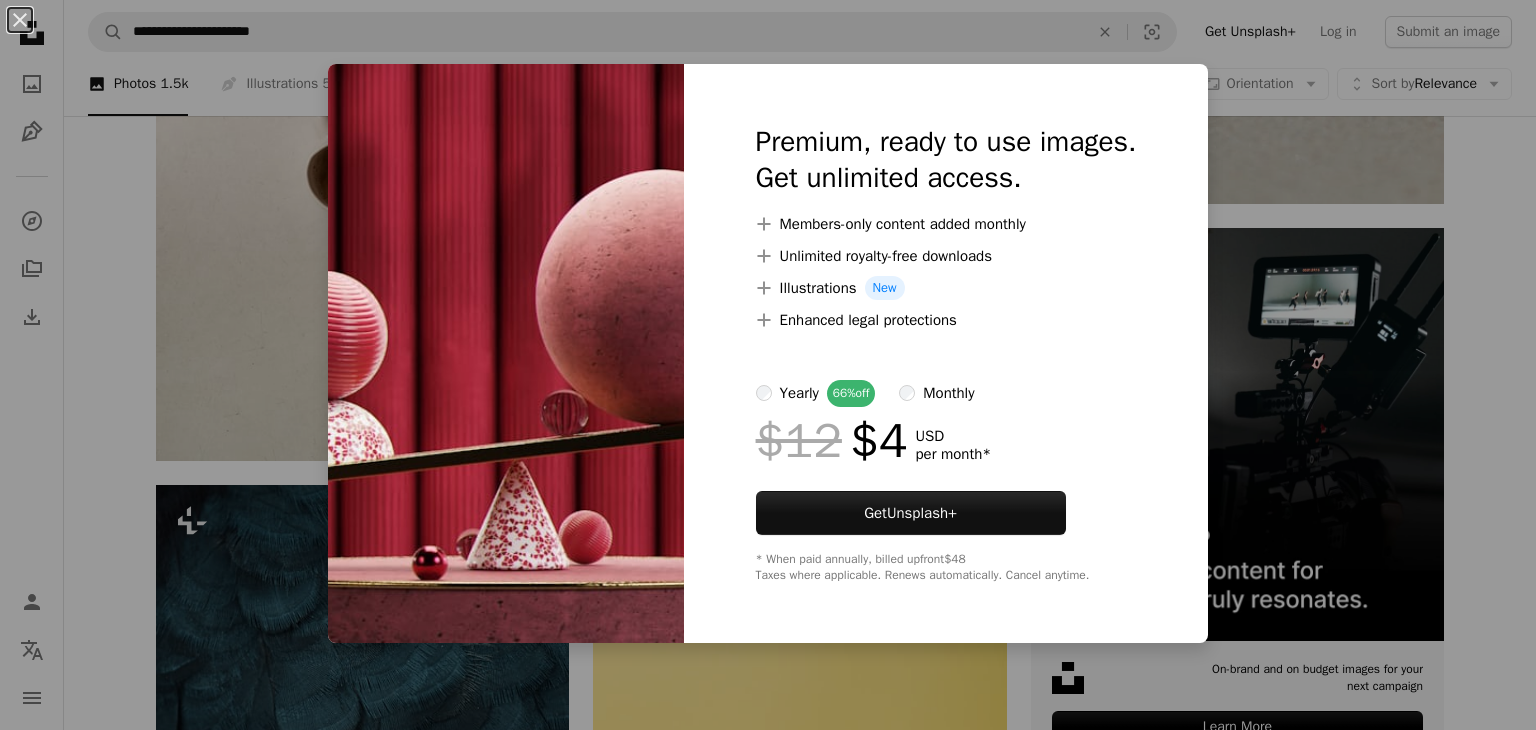 click on "Premium, ready to use images. Get unlimited access. A plus sign Members-only content added monthly A plus sign Unlimited royalty-free downloads A plus sign Illustrations  New A plus sign Enhanced legal protections yearly 66%  off monthly $12   $4 USD per month * Get  Unsplash+ * When paid annually, billed upfront  $48 Taxes where applicable. Renews automatically. Cancel anytime." at bounding box center (946, 353) 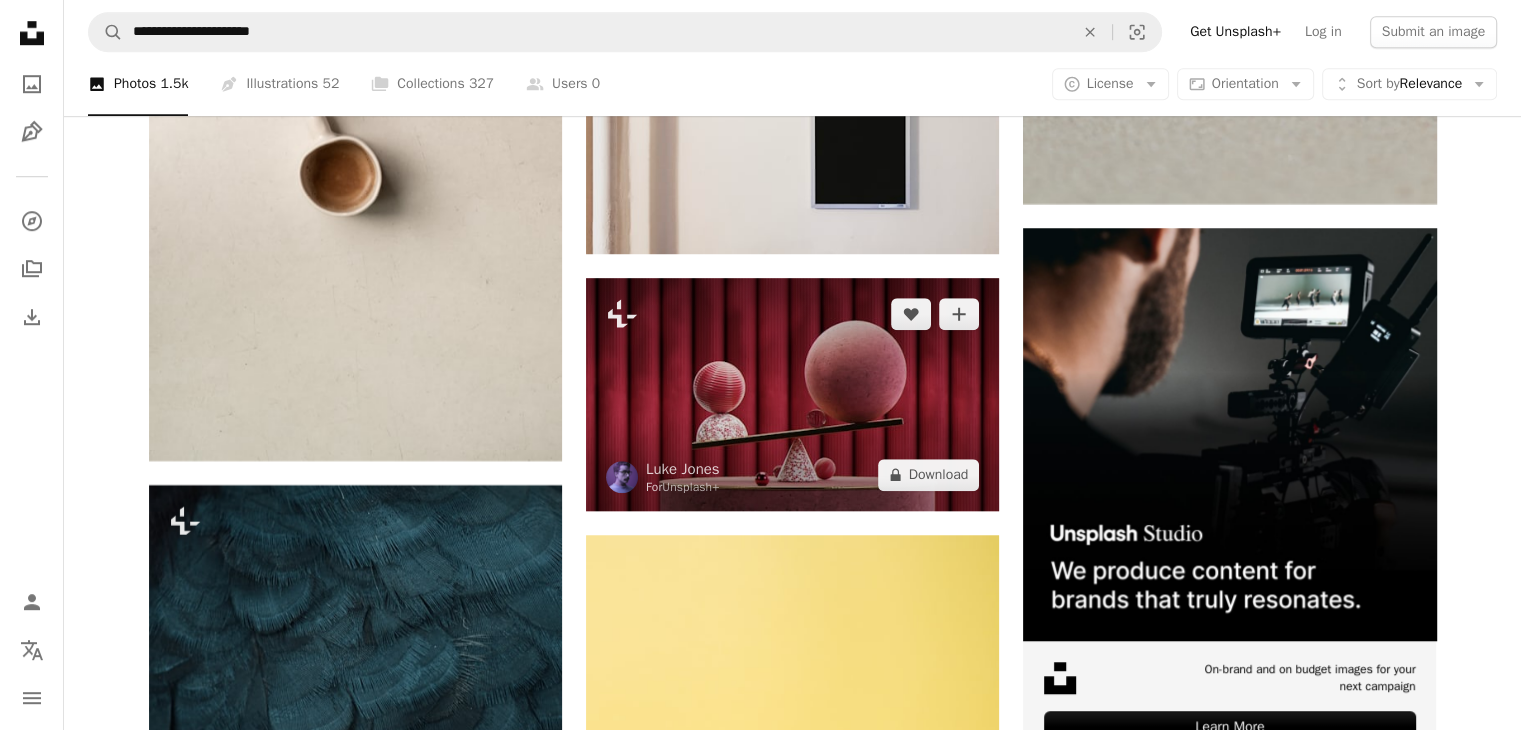 click at bounding box center [792, 394] 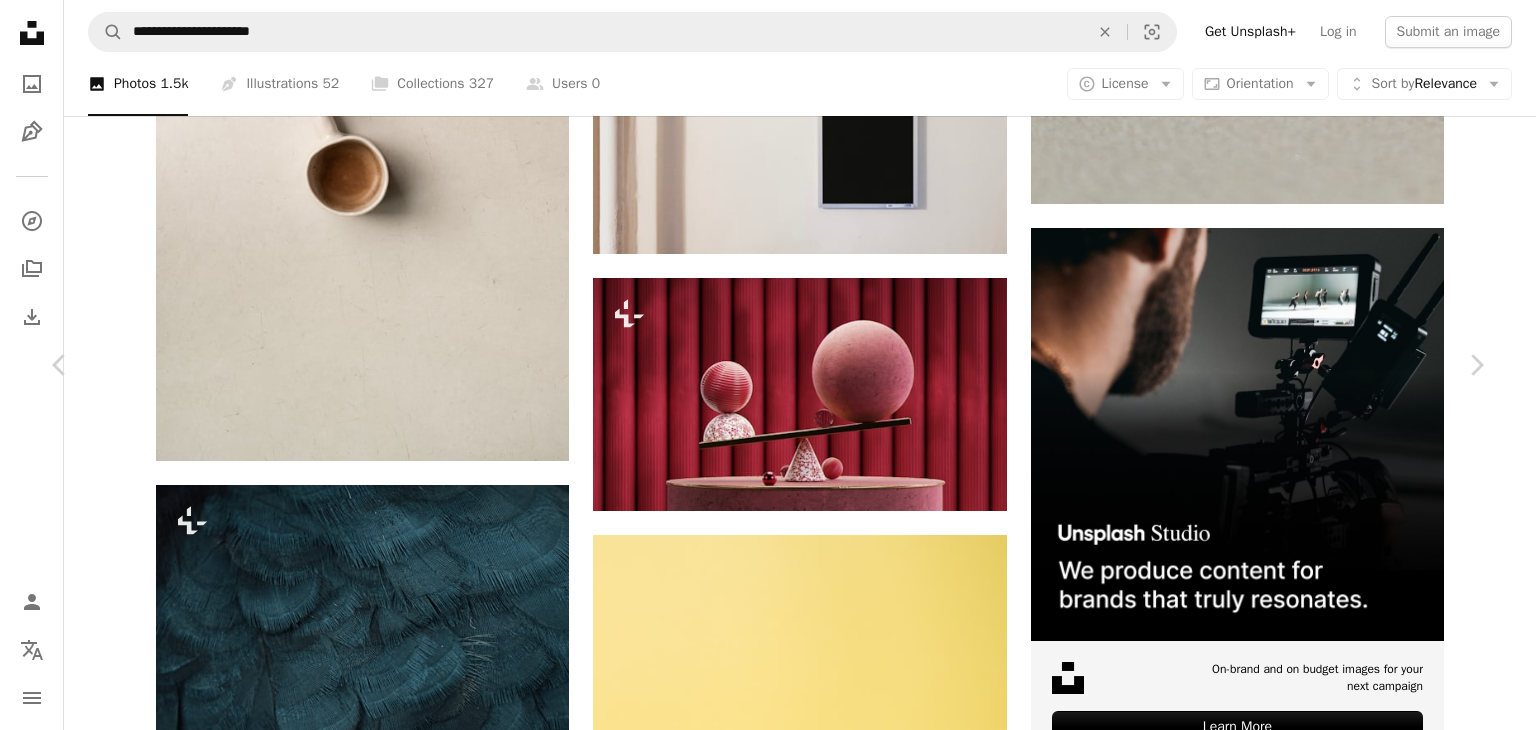 scroll, scrollTop: 2711, scrollLeft: 0, axis: vertical 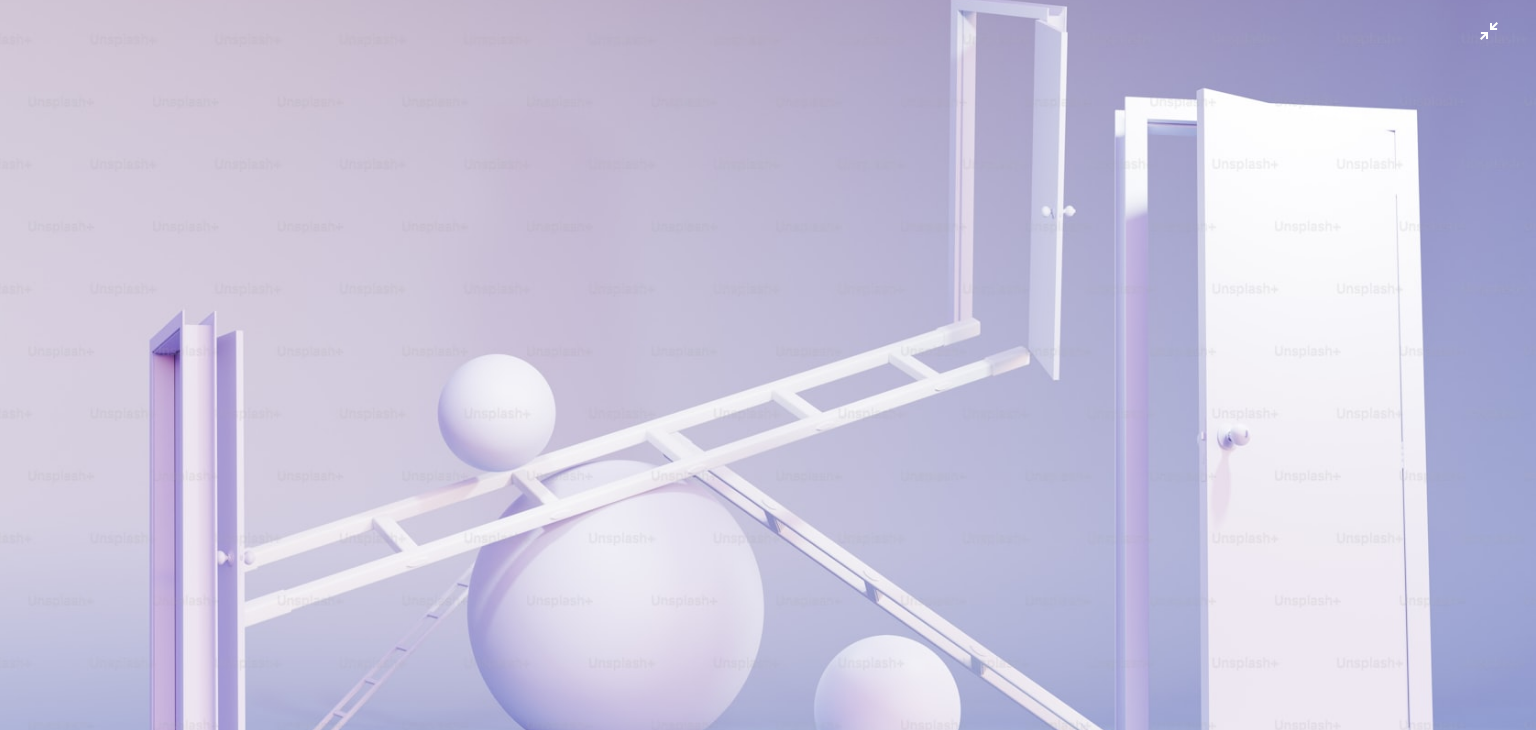 click at bounding box center (768, 373) 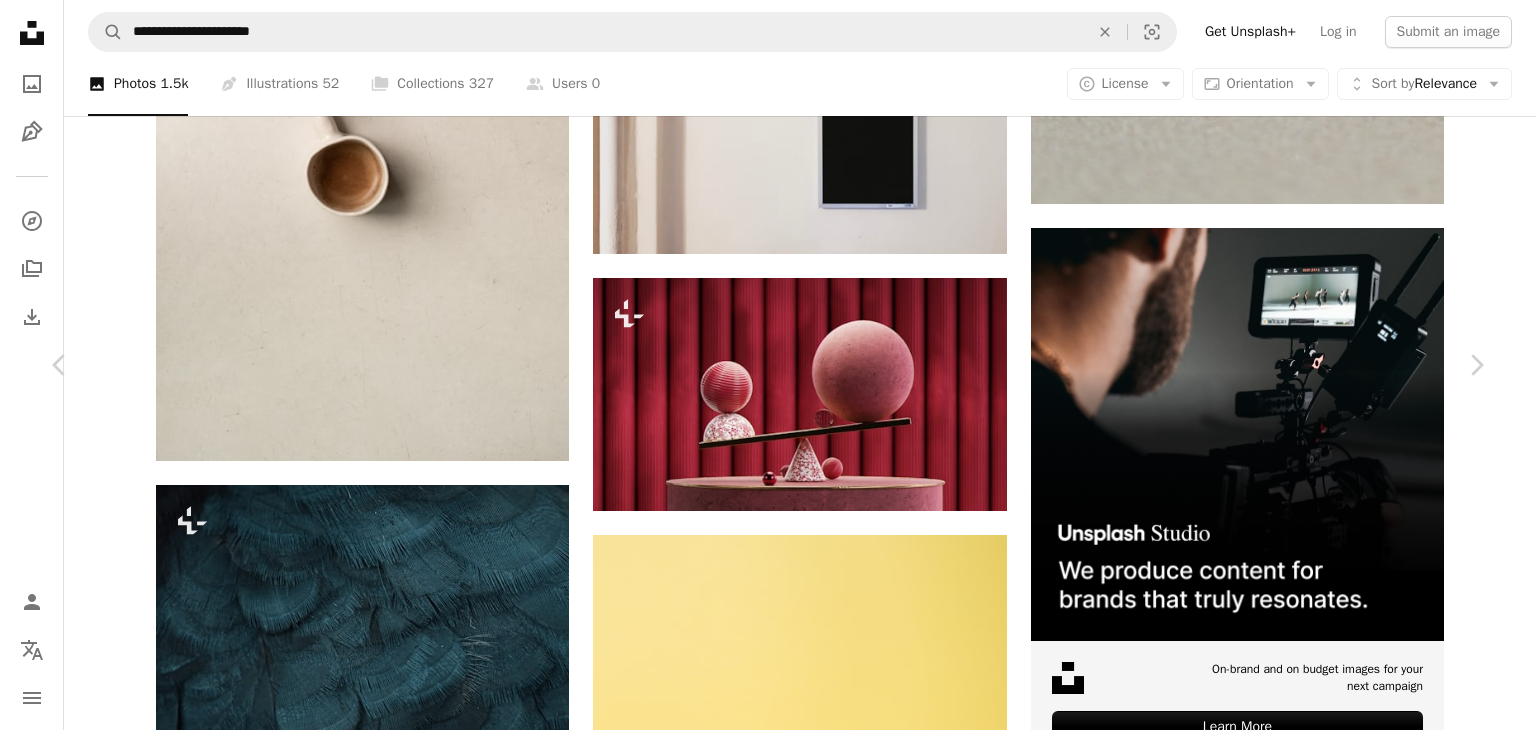 scroll, scrollTop: 9412, scrollLeft: 0, axis: vertical 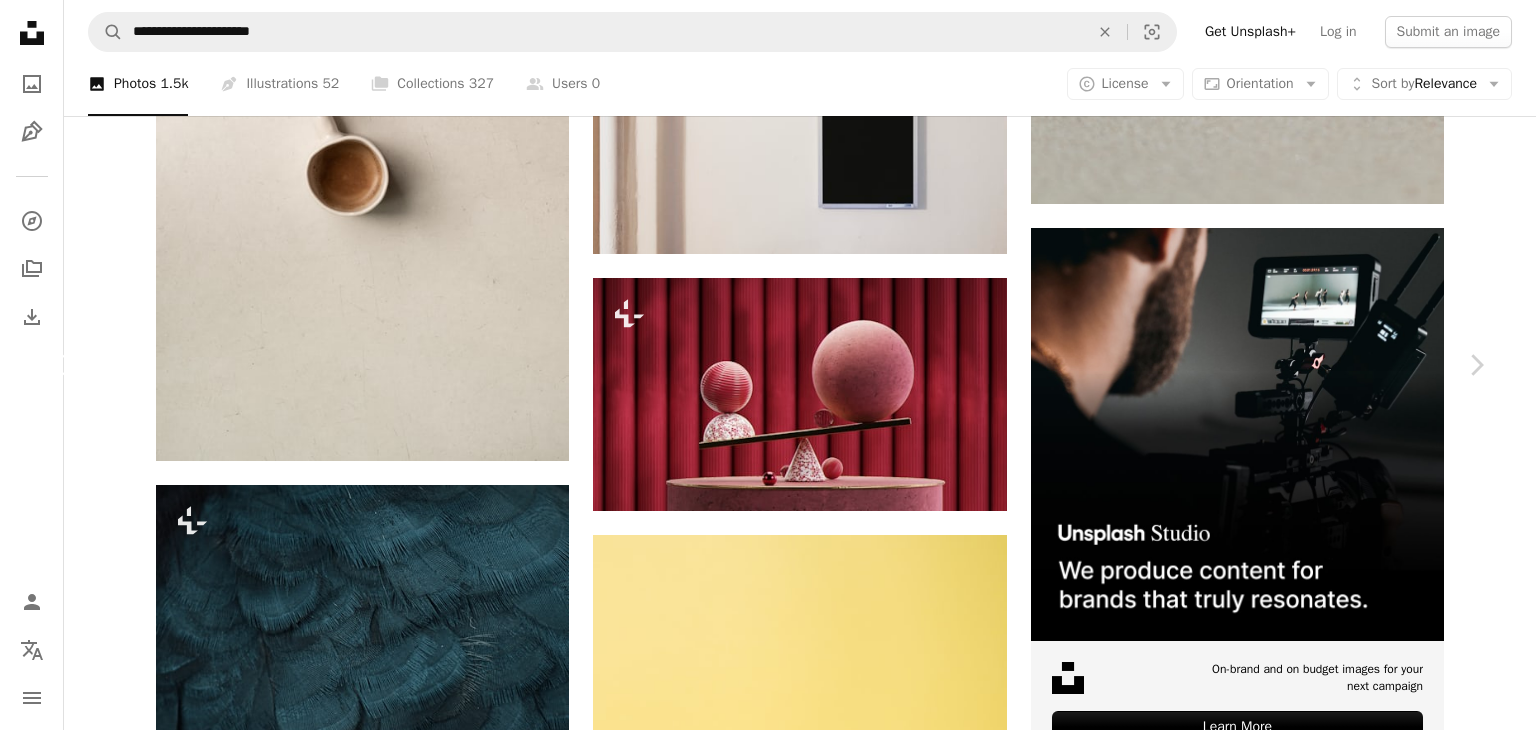 click on "Chevron left" at bounding box center (60, 365) 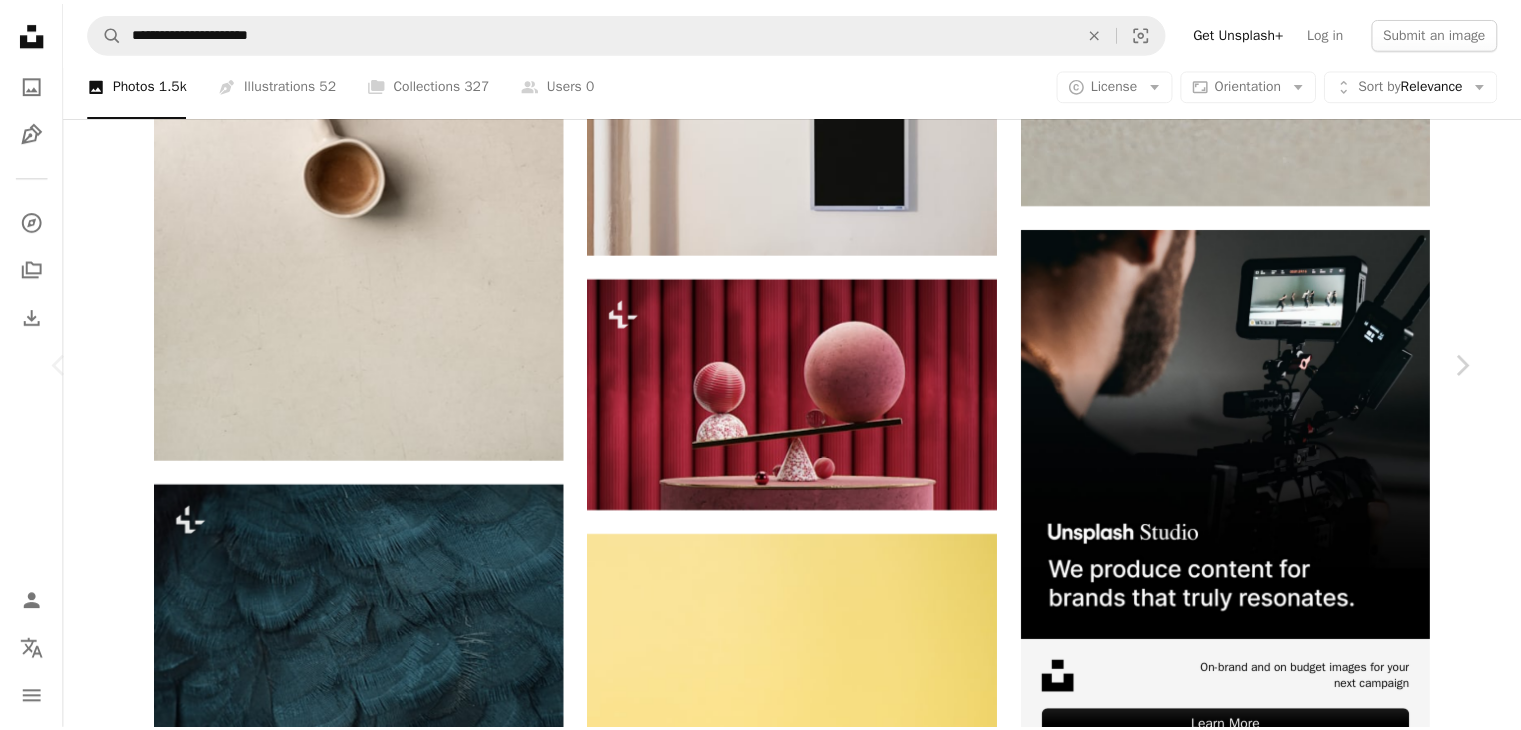 scroll, scrollTop: 0, scrollLeft: 0, axis: both 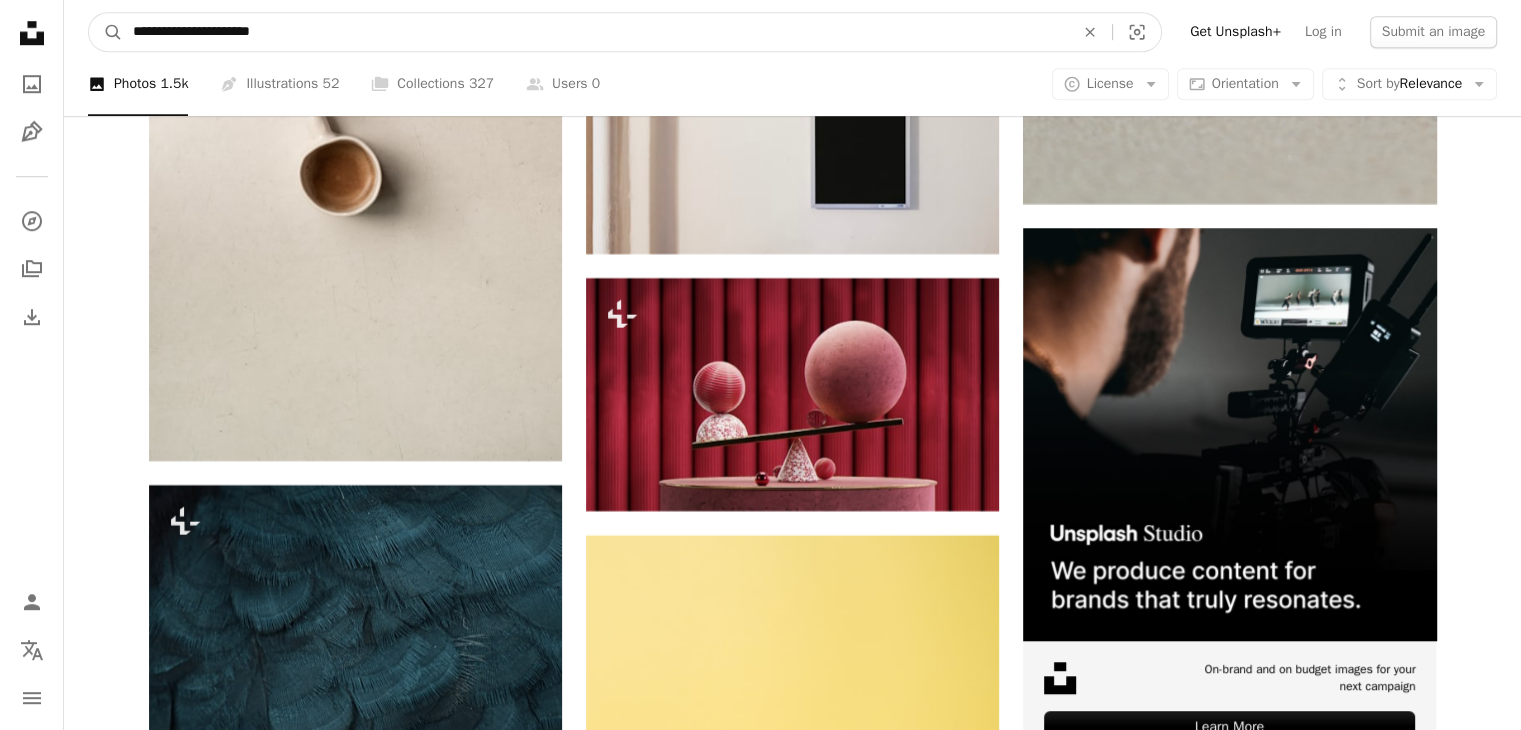 drag, startPoint x: 512, startPoint y: 61, endPoint x: 500, endPoint y: 34, distance: 29.546574 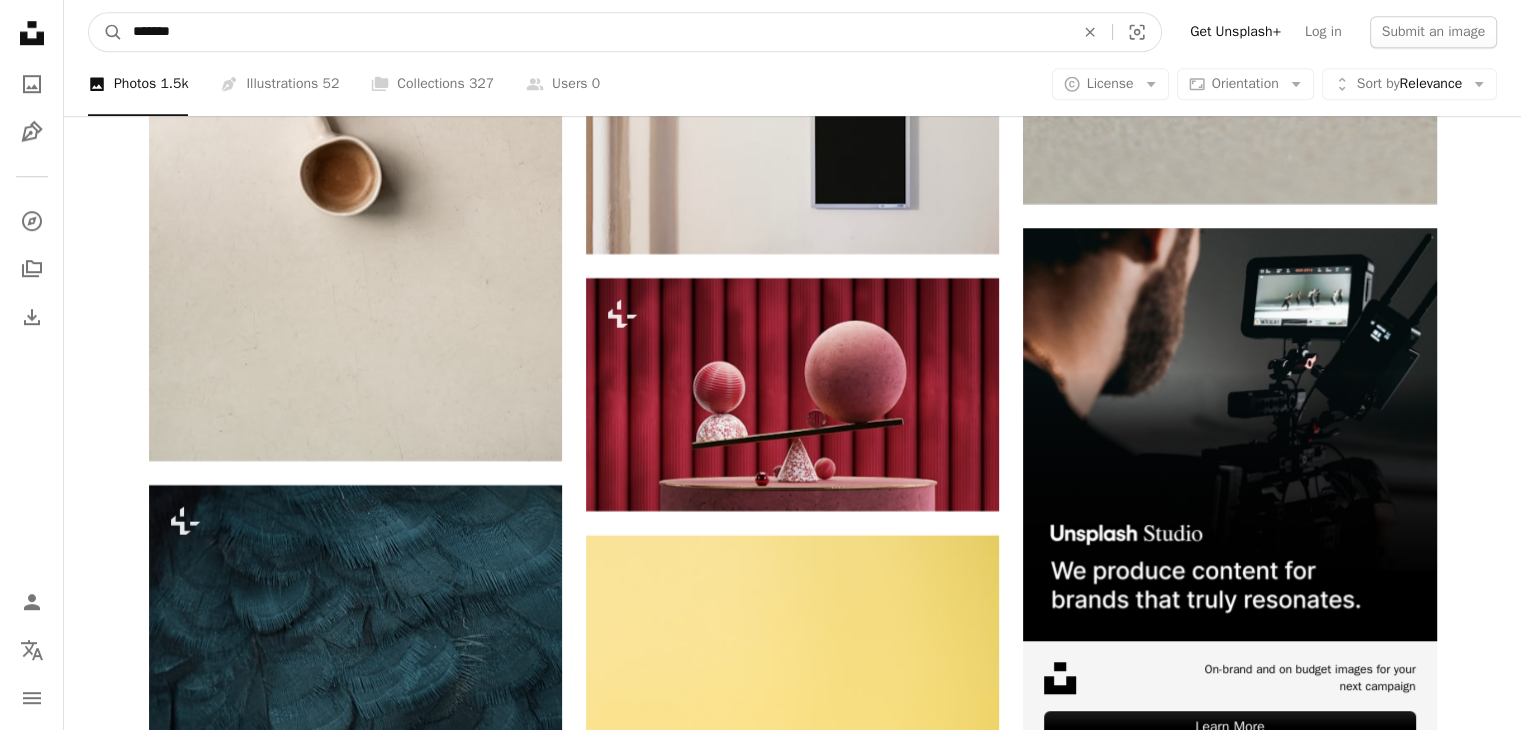 type on "*******" 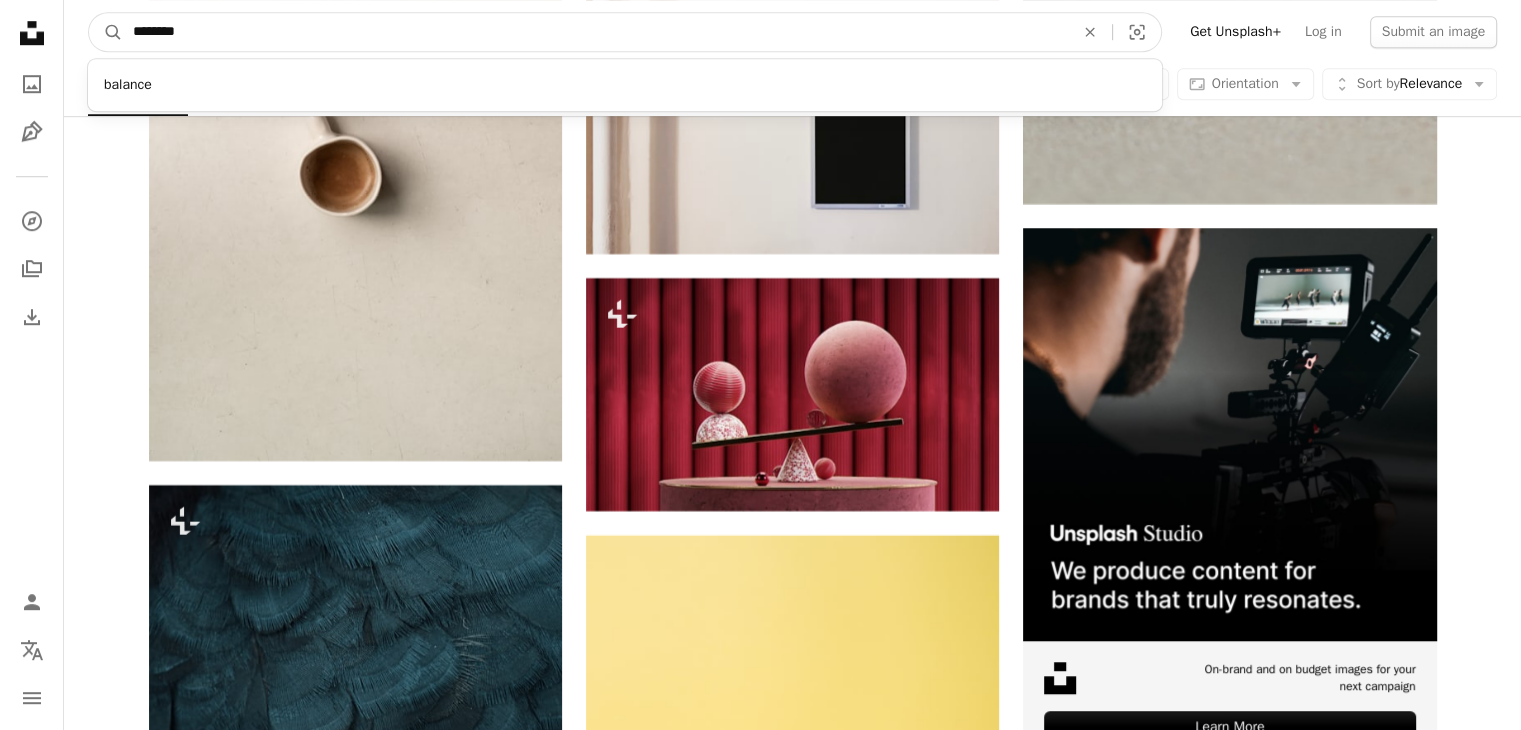 click on "A magnifying glass" at bounding box center [106, 32] 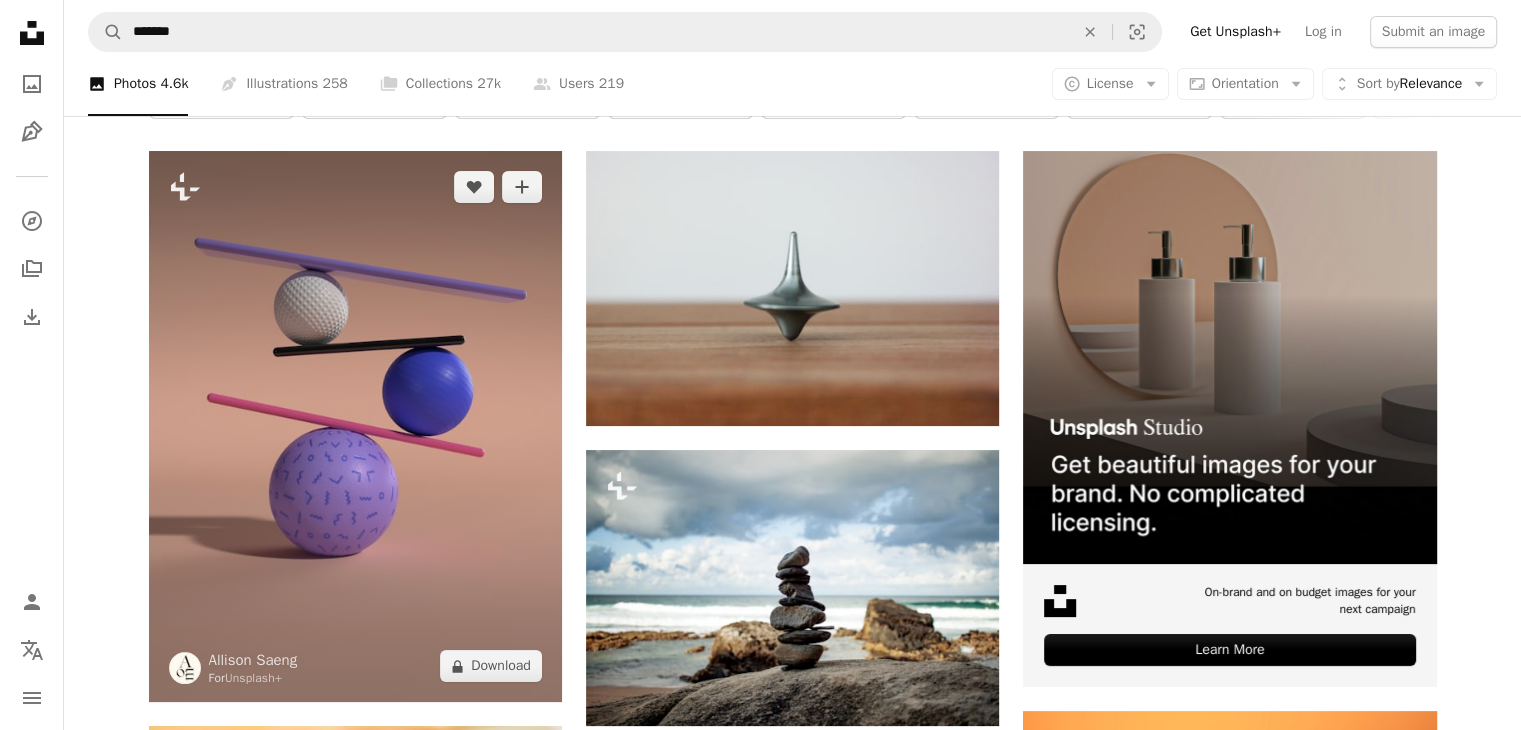 scroll, scrollTop: 107, scrollLeft: 0, axis: vertical 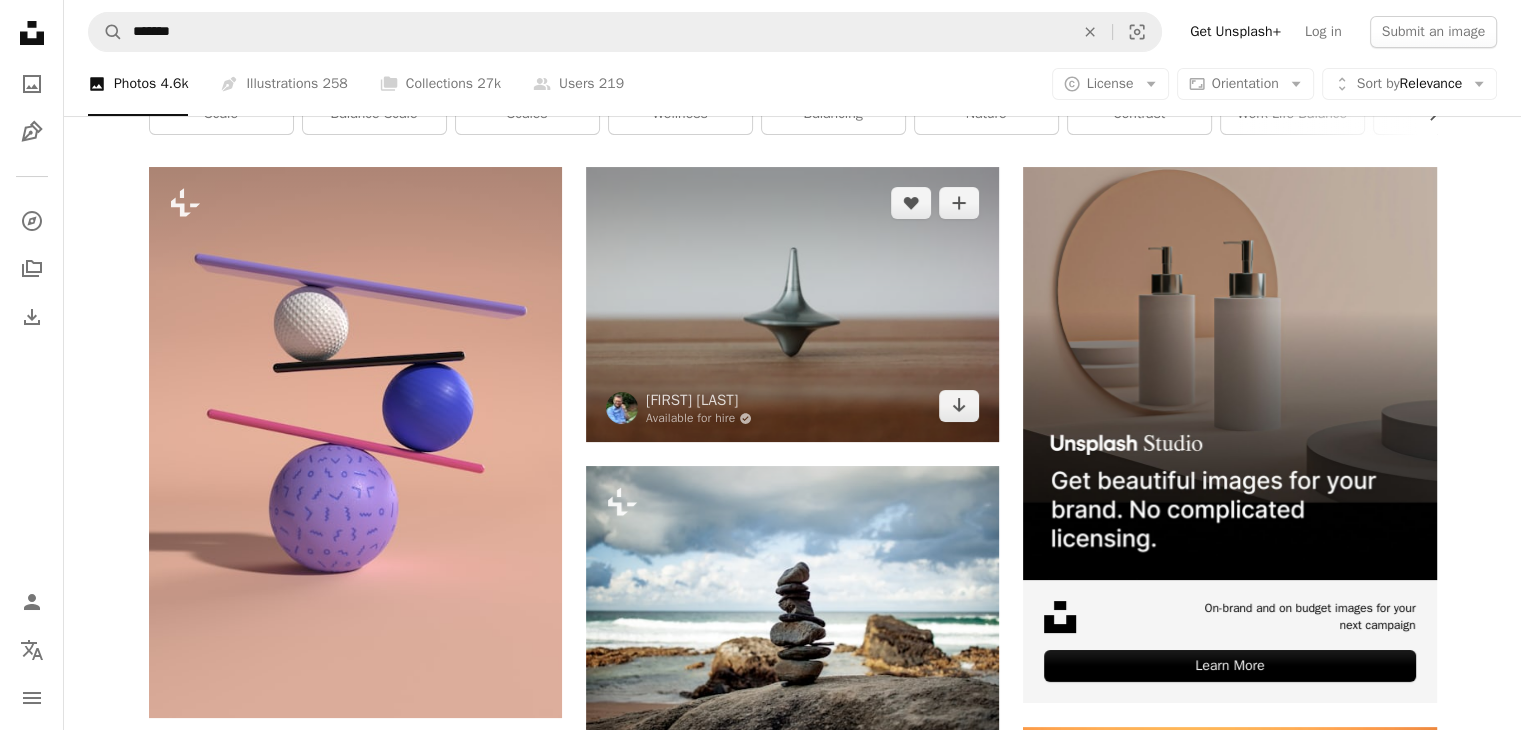 click at bounding box center [792, 304] 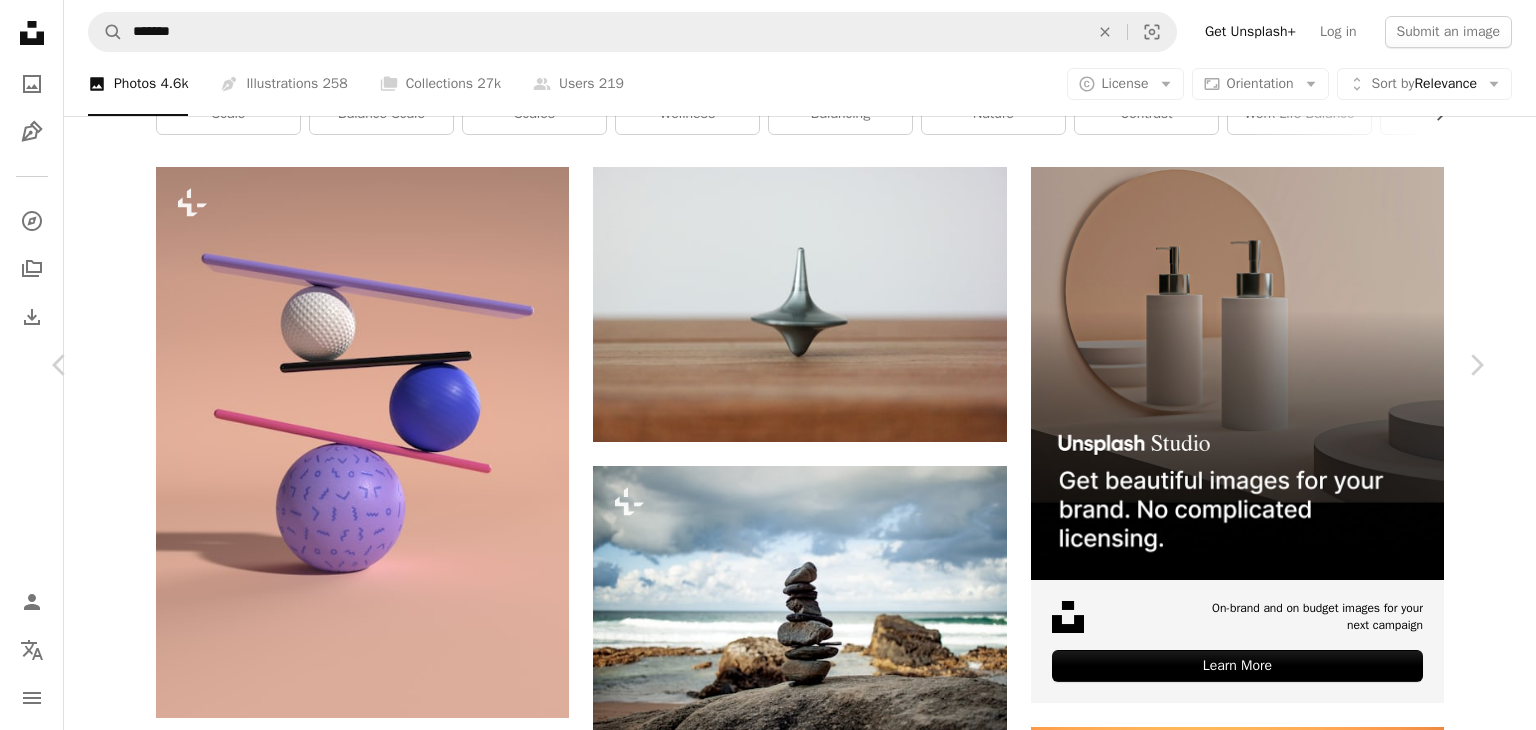 click on "An X shape Chevron left Chevron right [FIRST] [LAST] Available for hire A checkmark inside of a circle A heart A plus sign Edit image   Plus sign for Unsplash+ Download free Chevron down Zoom in Views 7,164,925 Downloads 80,786 A forward-right arrow Share Info icon Info More Actions Spinning Dream Calendar outlined Published on  August 10, 2018 Camera SAMSUNG, NX300 Safety Free to use under the  Unsplash License wood wellness reference movie dream balance spinning inception spinner grey Creative Commons images Browse premium related images on iStock  |  Save 20% with code UNSPLASH20 View more on iStock  ↗ Related images A heart A plus sign [FIRST] [LAST] Available for hire A checkmark inside of a circle Arrow pointing down Plus sign for Unsplash+ A heart A plus sign [FIRST] [LAST] For  Unsplash+ A lock   Download A heart A plus sign [FIRST] [LAST] Available for hire A checkmark inside of a circle Arrow pointing down A heart A plus sign [FIRST] [LAST] For  Unsplash+ Available for hire A checkmark inside of a circle A heart" at bounding box center (768, 4900) 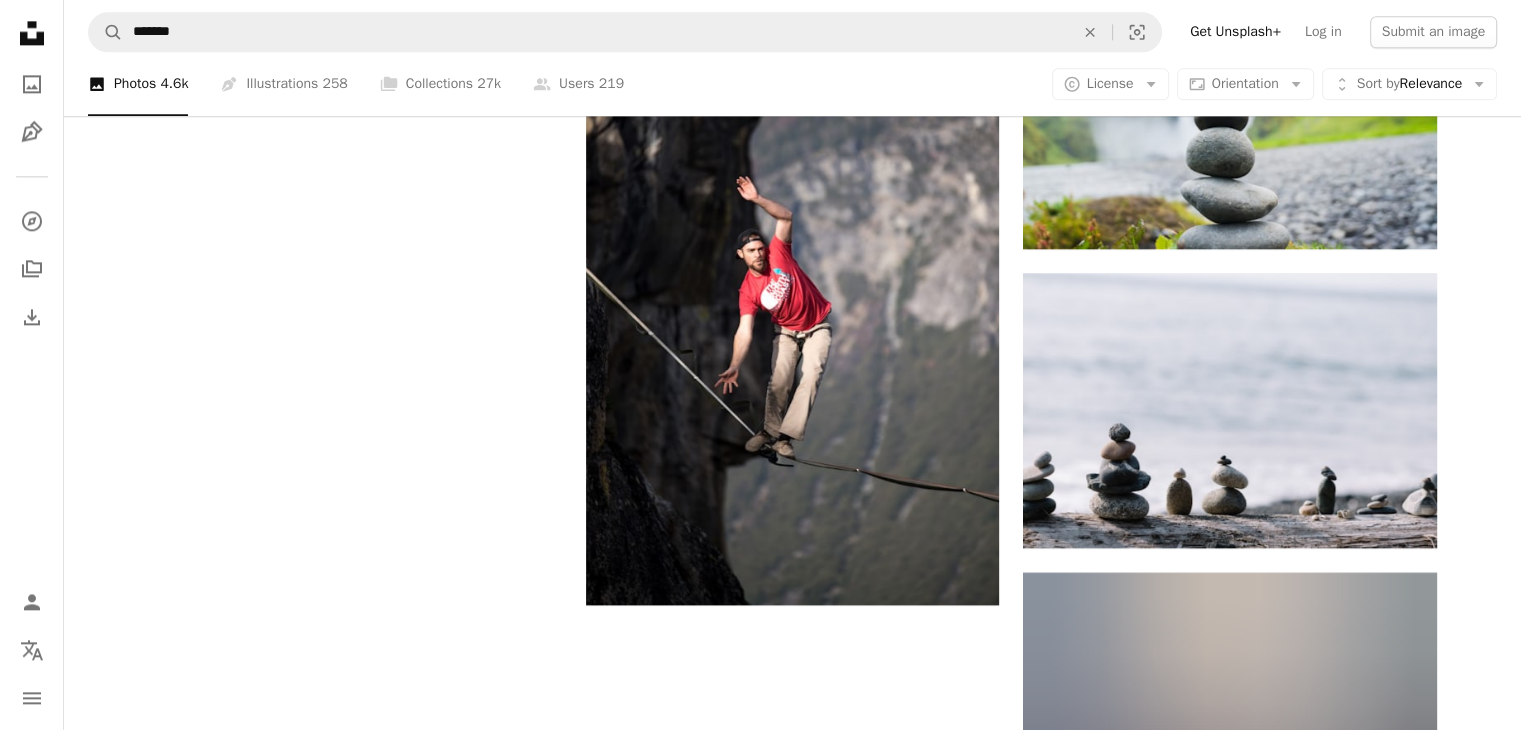 scroll, scrollTop: 3026, scrollLeft: 0, axis: vertical 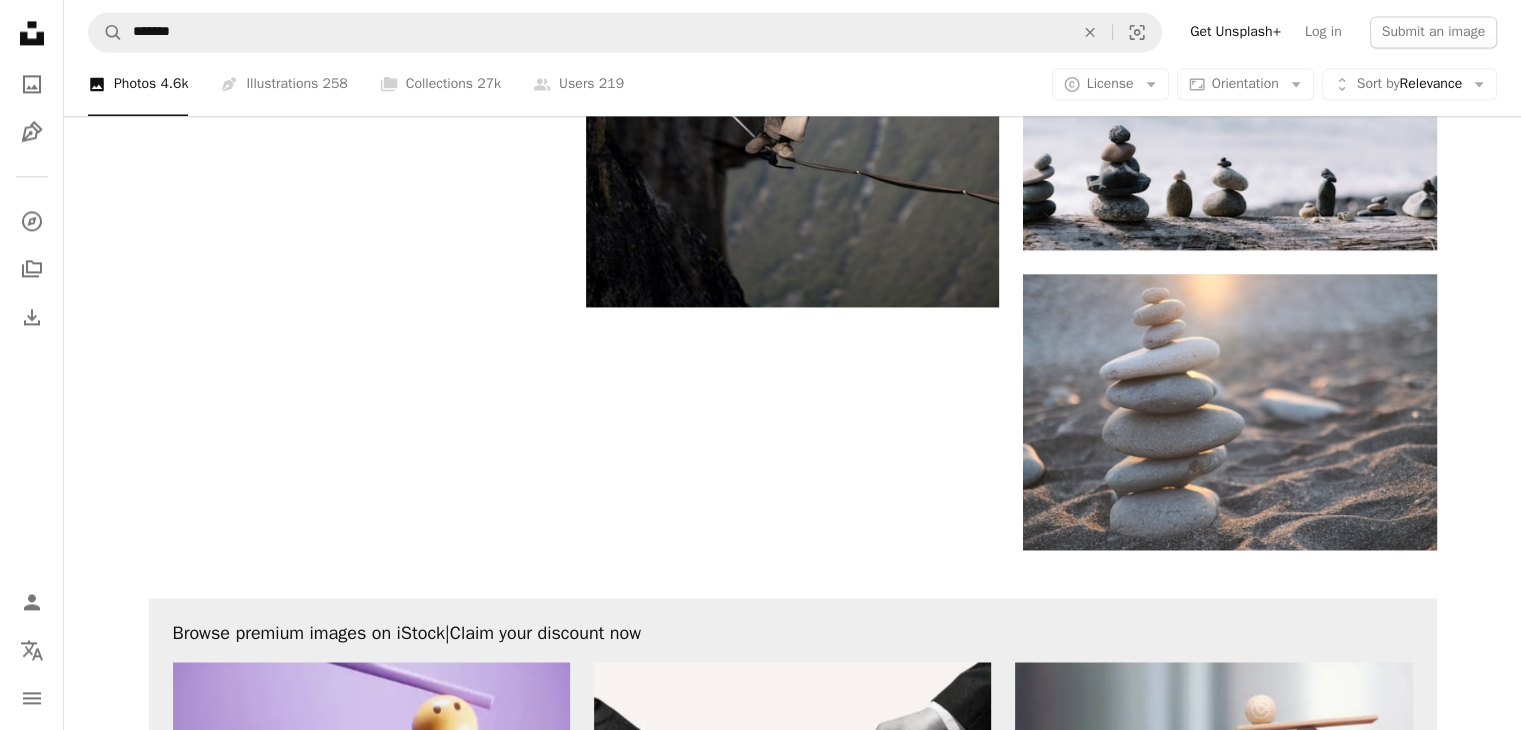 click on "Load more" at bounding box center (793, 1351) 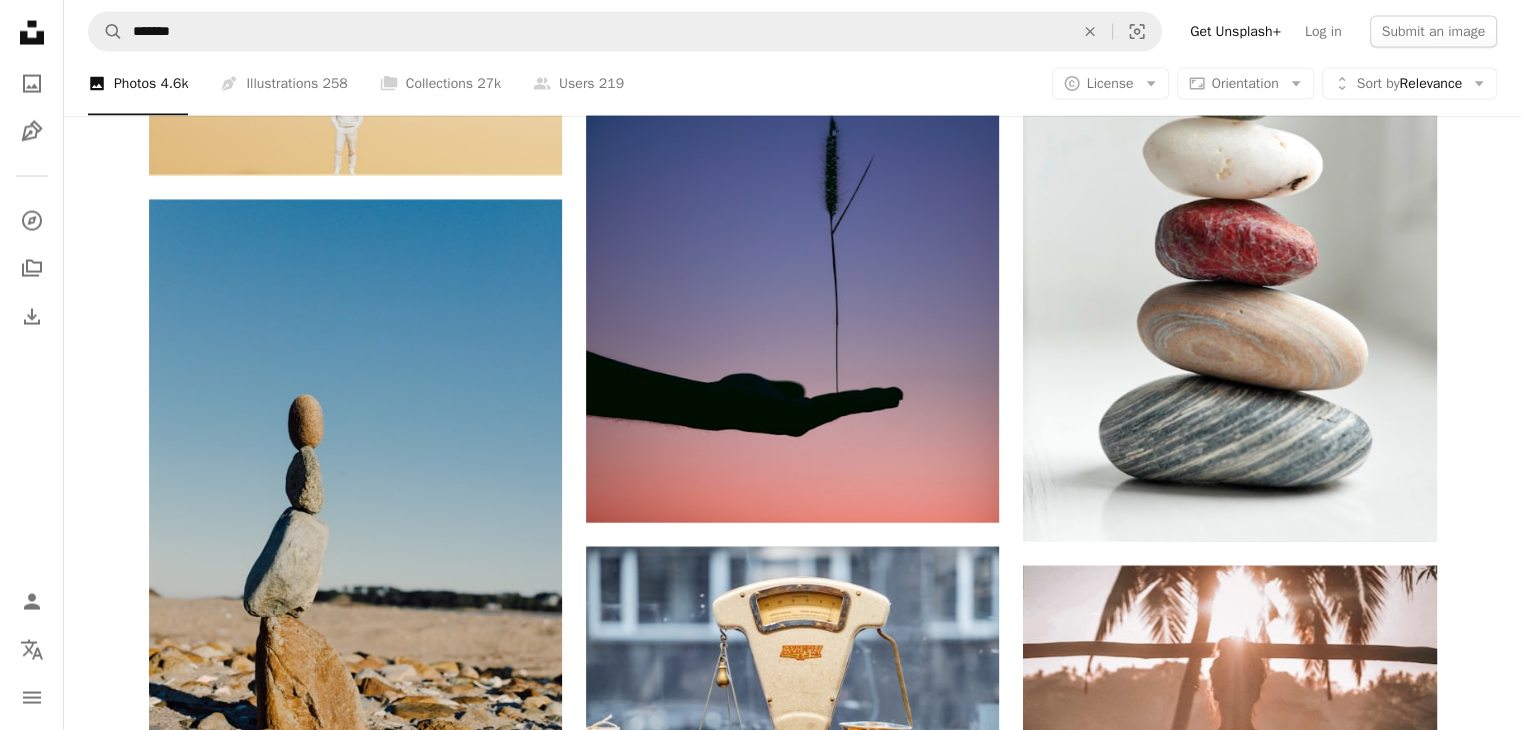 scroll, scrollTop: 4260, scrollLeft: 0, axis: vertical 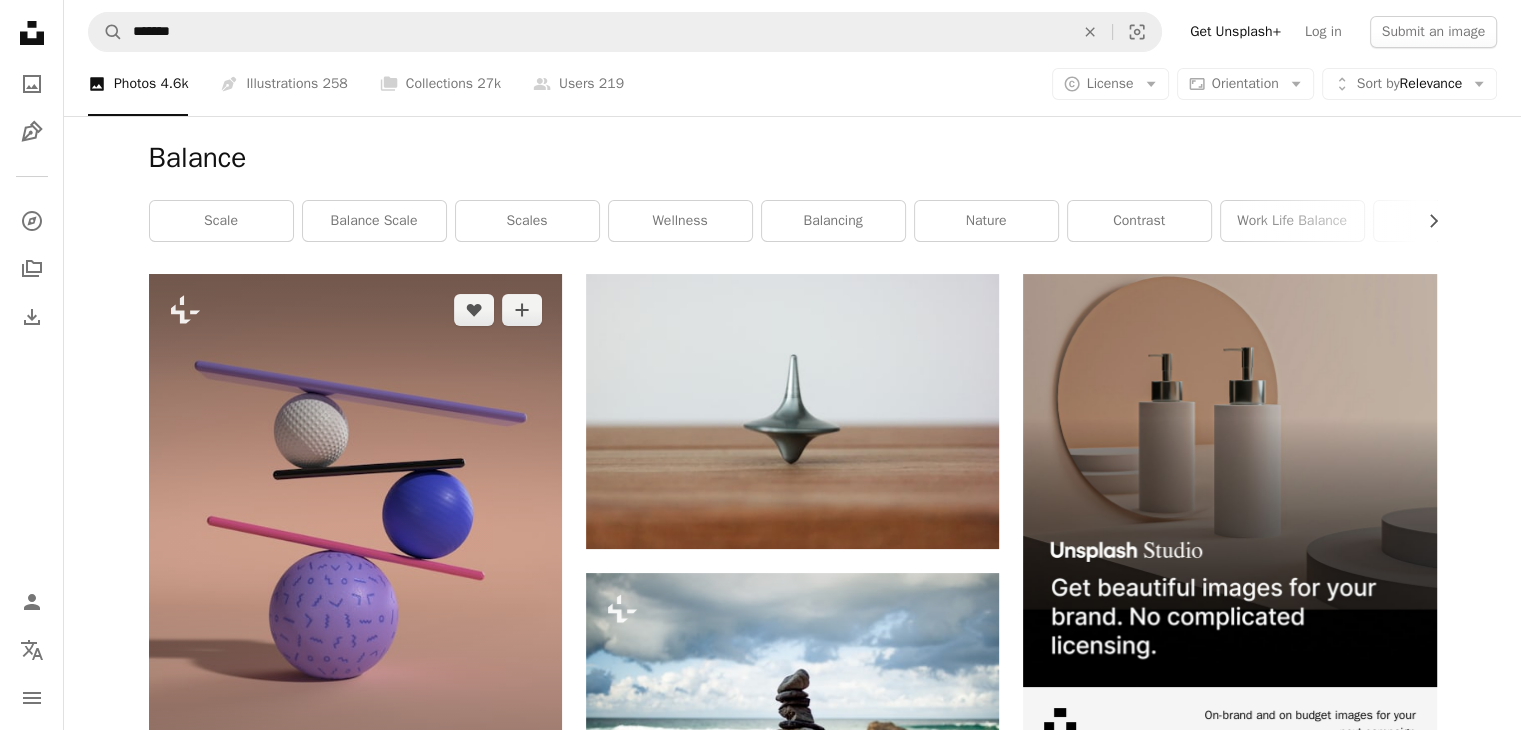 click at bounding box center [355, 549] 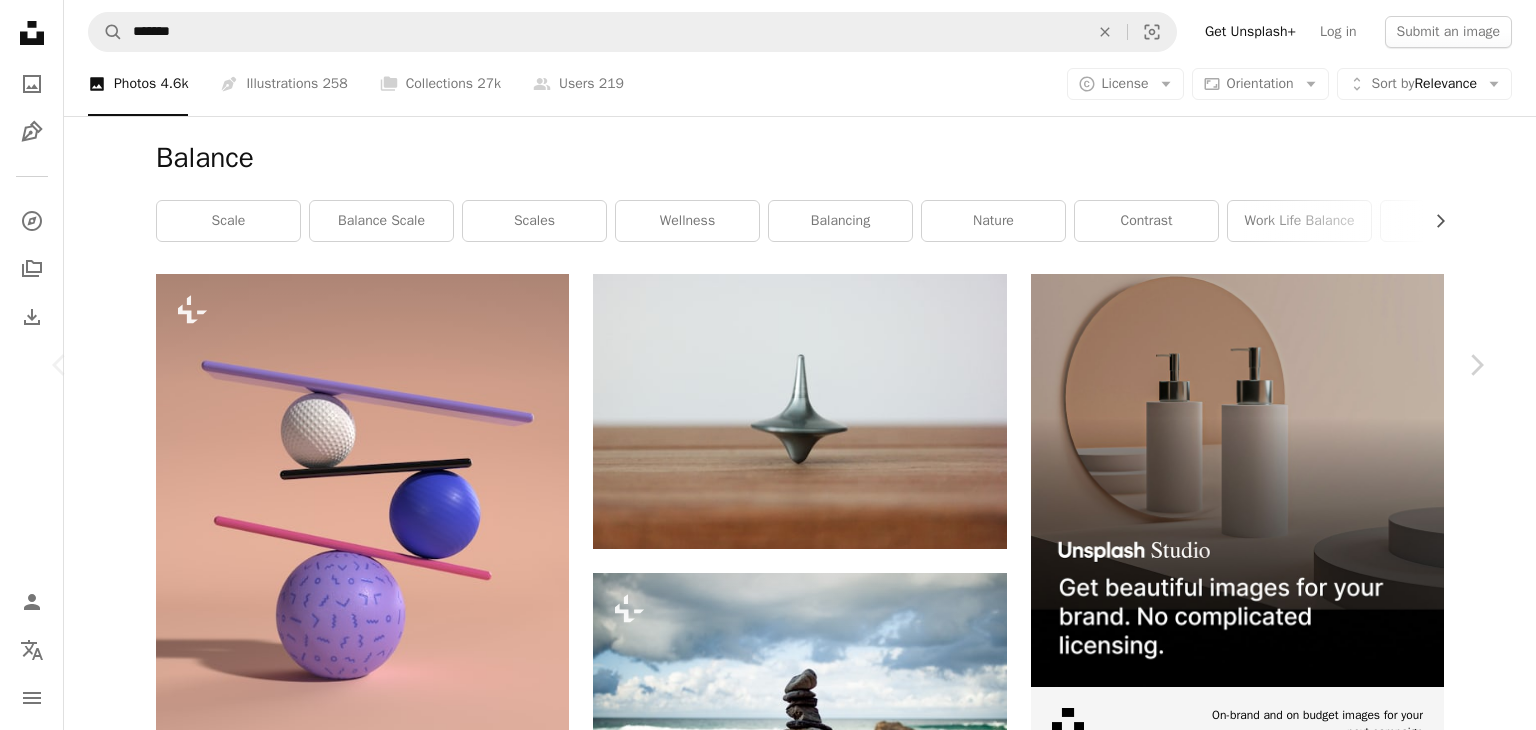 scroll, scrollTop: 855, scrollLeft: 0, axis: vertical 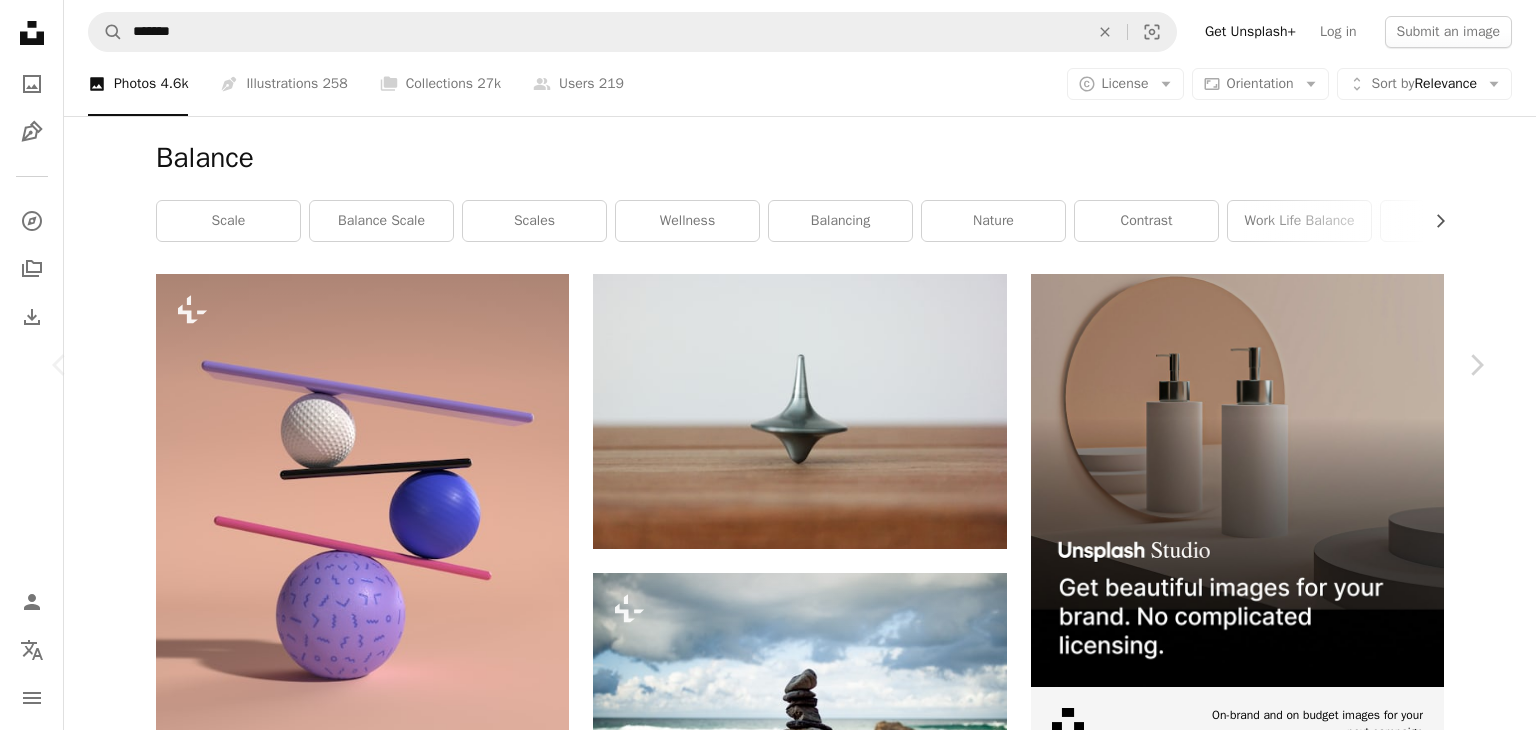 click on "An X shape Chevron left Chevron right [FIRST] [LAST] For  Unsplash+ A heart A plus sign Edit image   Plus sign for Unsplash+ A lock   Download Zoom in Featured in 3D Renders A forward-right arrow Share More Actions Calendar outlined Published on  September 15, 2023 Safety Licensed under the  Unsplash+ License wallpaper background motivational motivation success life digital image balance path render achievement problem solving personal growth concept aim motivational quote belief career ladder career progression HD Wallpapers From this series Chevron left Chevron right Plus sign for Unsplash+ Plus sign for Unsplash+ Plus sign for Unsplash+ Plus sign for Unsplash+ Plus sign for Unsplash+ Plus sign for Unsplash+ Plus sign for Unsplash+ Plus sign for Unsplash+ Plus sign for Unsplash+ Plus sign for Unsplash+ Related images Plus sign for Unsplash+ A heart A plus sign Getty Images For  Unsplash+ A lock   Download Plus sign for Unsplash+ A heart A plus sign [FIRST] [LAST] For  Unsplash+ A lock   Download A heart For" at bounding box center [768, 25601] 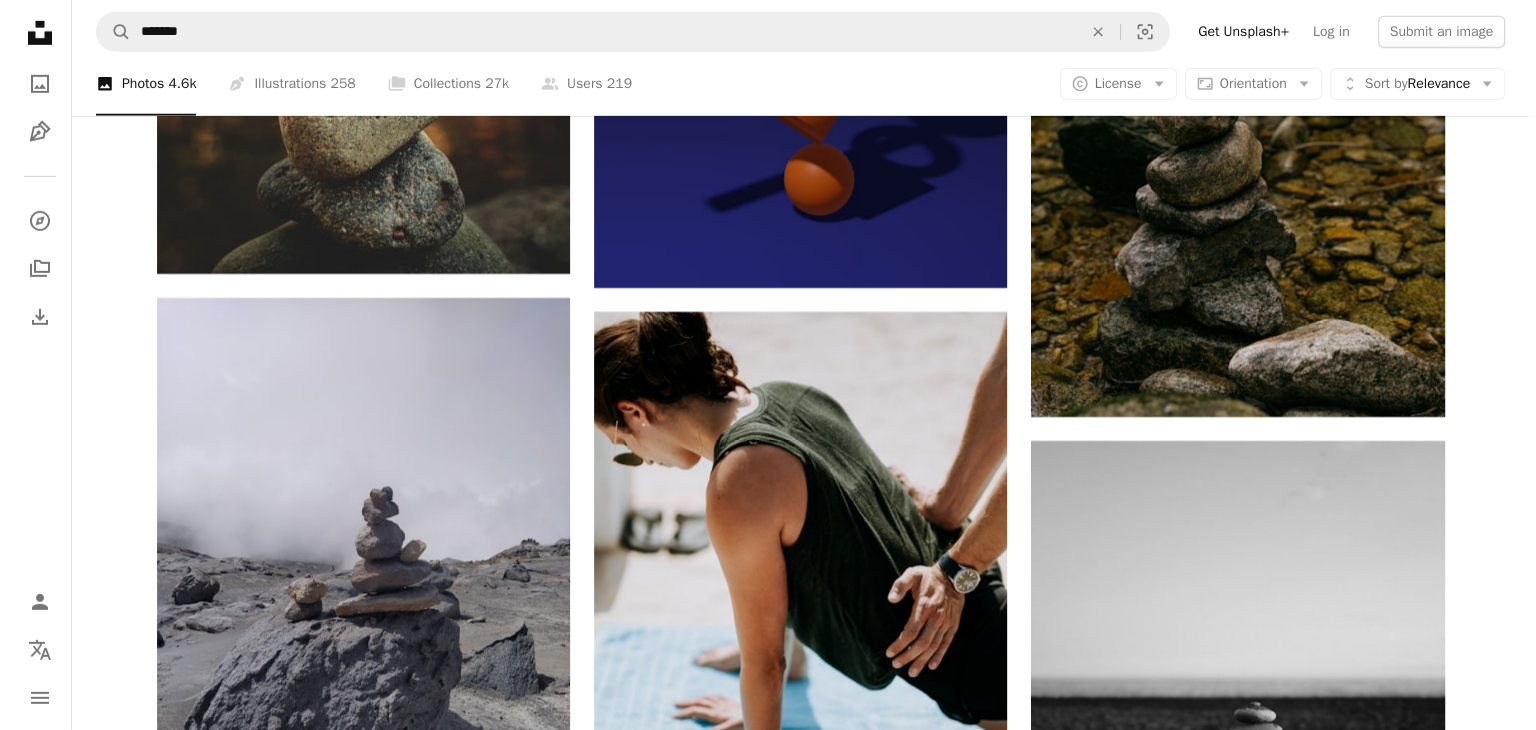 scroll, scrollTop: 29258, scrollLeft: 0, axis: vertical 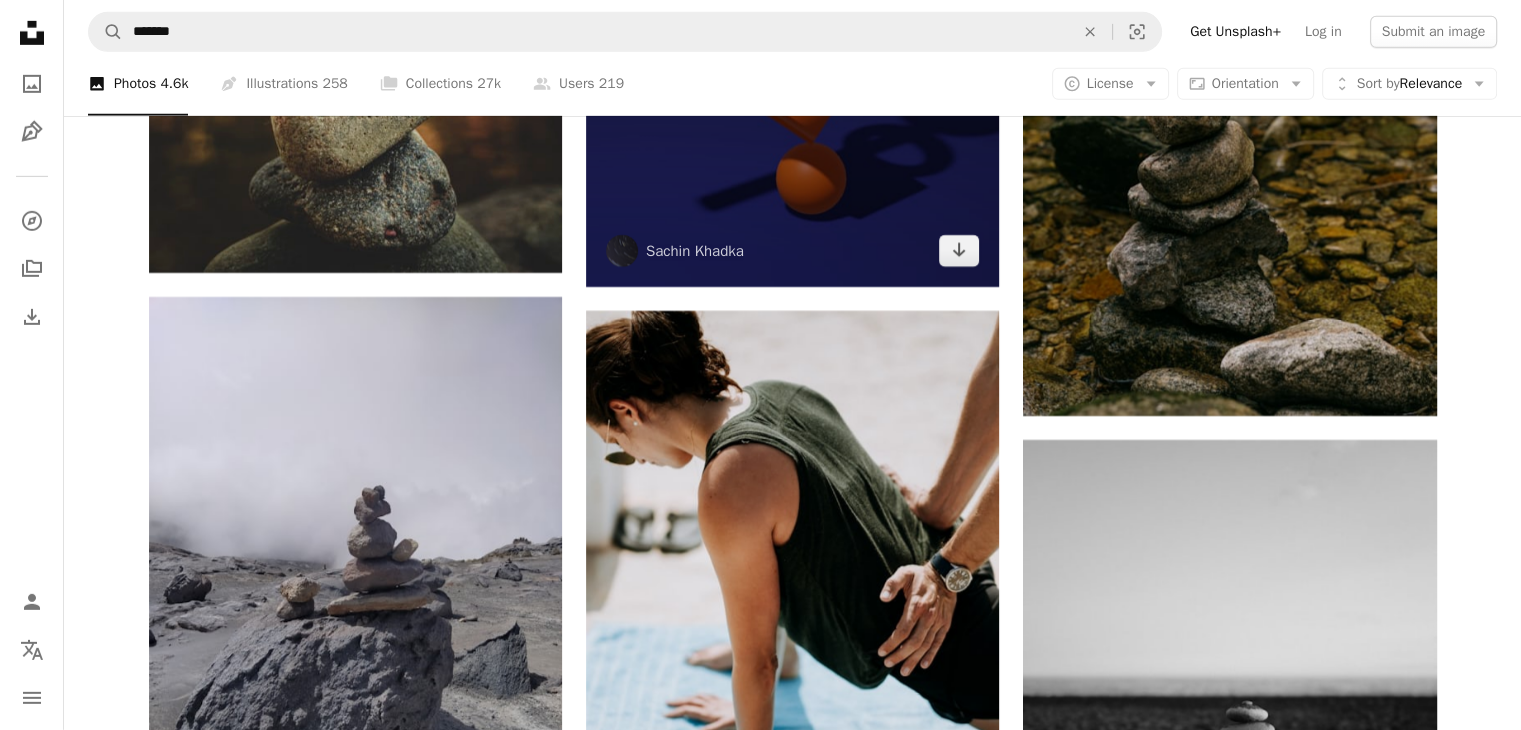 click at bounding box center [792, 28] 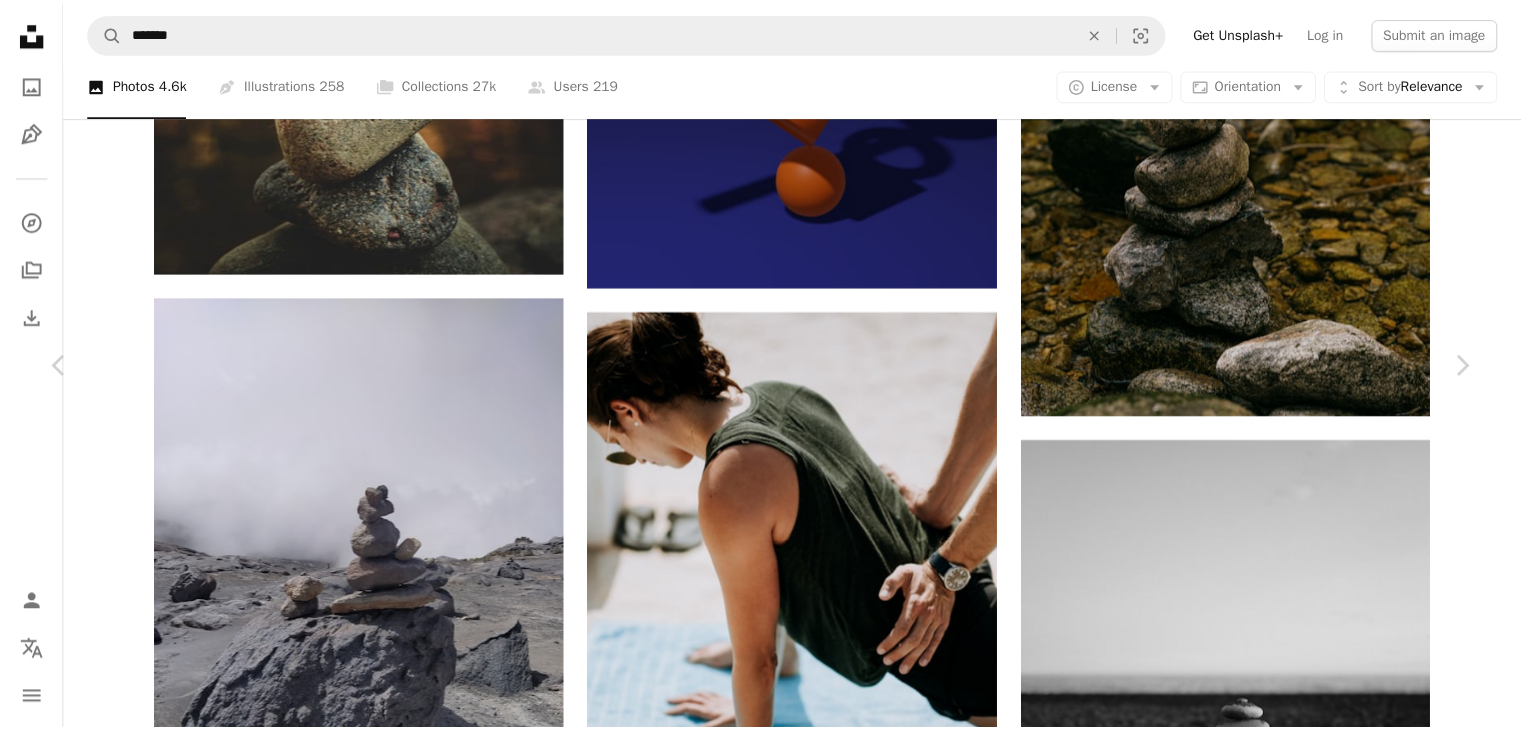 scroll, scrollTop: 3962, scrollLeft: 0, axis: vertical 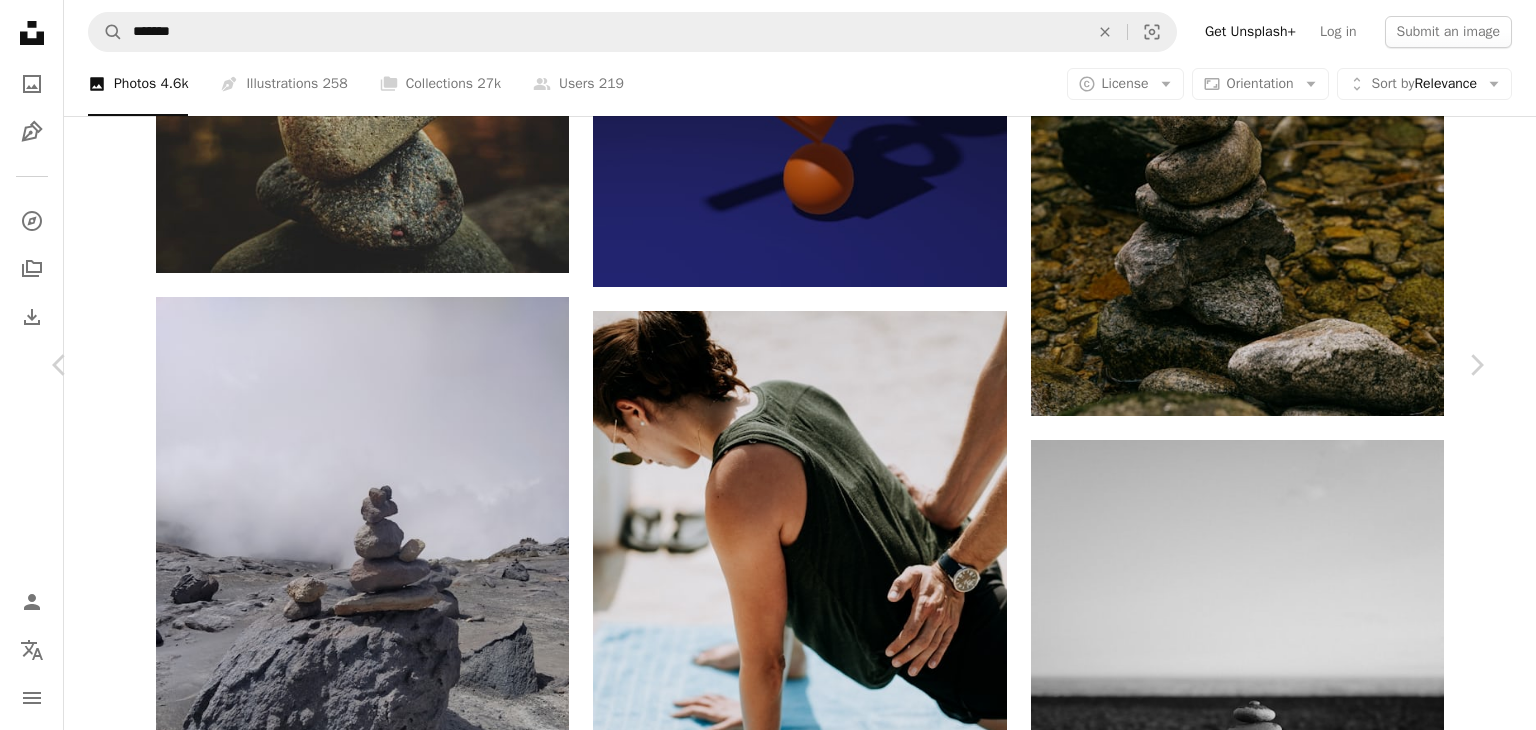 click on "An X shape Chevron left Chevron right [FIRST] [LAST] [USERNAME] A heart A plus sign Edit image   Plus sign for Unsplash+ Download free Chevron down Zoom in Views 199,099 Downloads 839 Featured in 3D Renders A forward-right arrow Share Info icon Info More Actions A map marker Nepal Calendar outlined Published on  November 27, 2021 Safety Free to use under the  Unsplash License digital image balance render block nepal brown Free pictures Browse premium related images on iStock  |  Save 20% with code UNSPLASH20 View more on iStock  ↗ Related images A heart A plus sign [FIRST] [LAST] Arrow pointing down A heart A plus sign [FIRST] [LAST] Available for hire A checkmark inside of a circle Arrow pointing down A heart A plus sign [FIRST] [LAST] Available for hire A checkmark inside of a circle Arrow pointing down A heart A plus sign [FIRST] [LAST] Available for hire A checkmark inside of a circle A heart" at bounding box center [768, 5459] 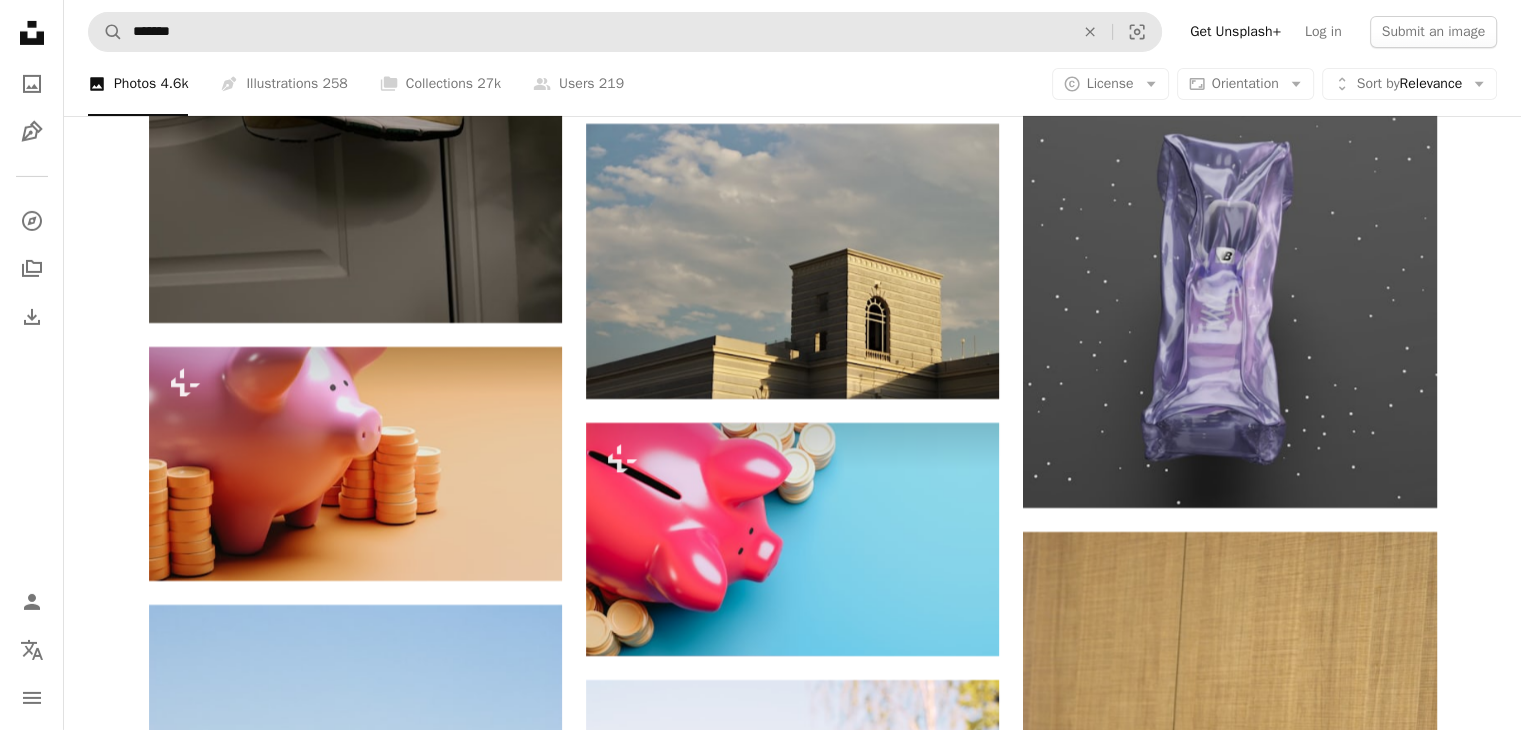 scroll, scrollTop: 53401, scrollLeft: 0, axis: vertical 